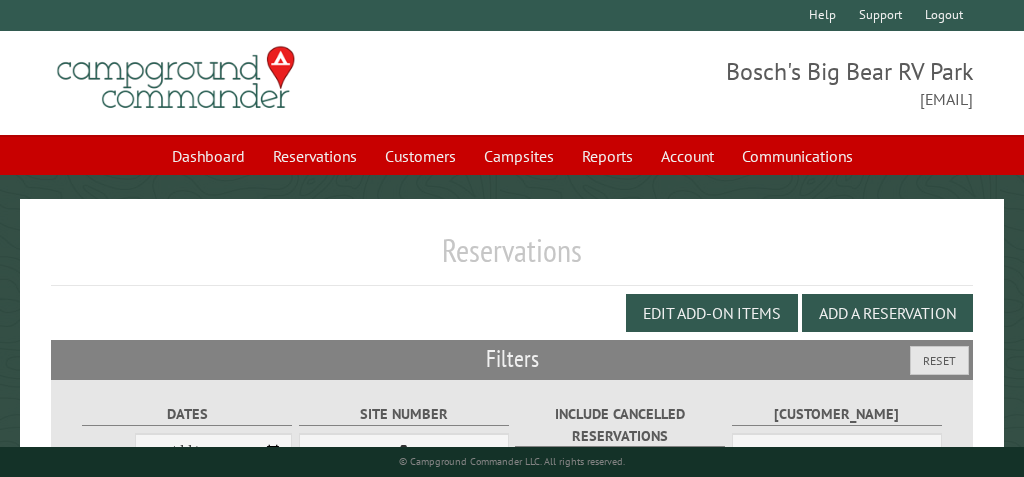 select on "*" 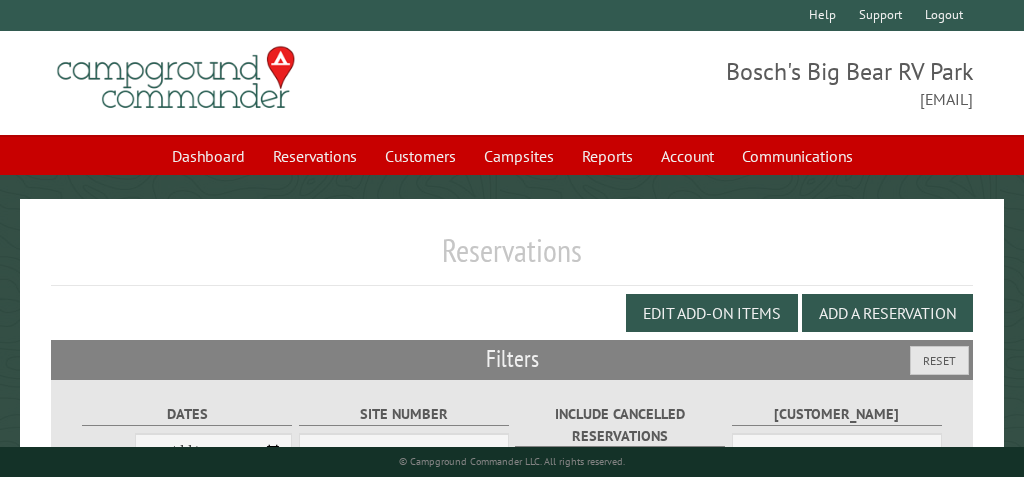 scroll, scrollTop: 242, scrollLeft: 0, axis: vertical 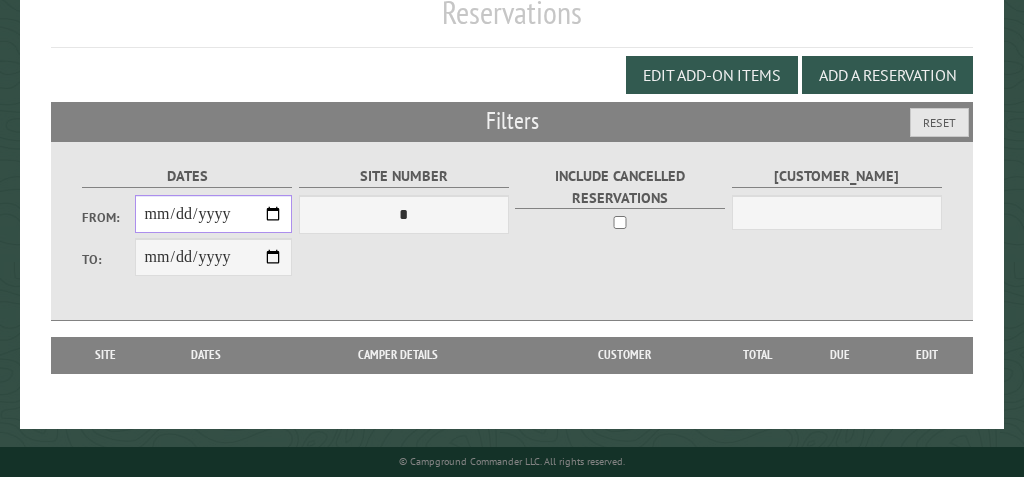 click on "**********" at bounding box center [214, 214] 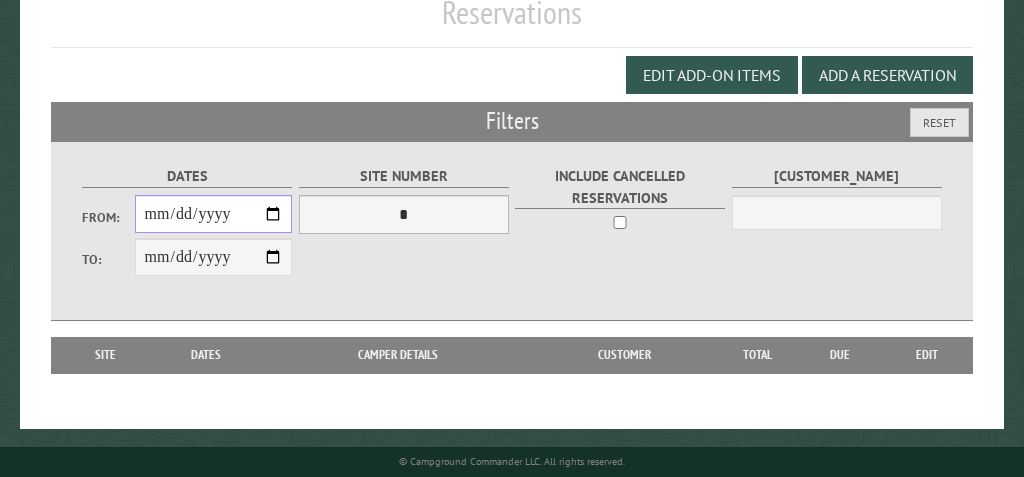 type on "**********" 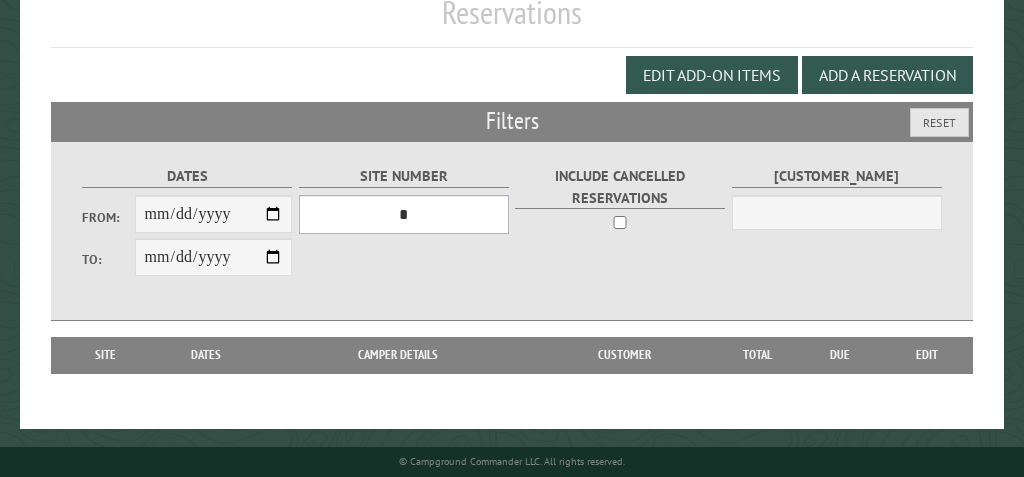 click on "*** * * * * * * * * * ** ** ** ** ** ** ** ** ** ** ** ** ** ** ** ***" at bounding box center [404, 214] 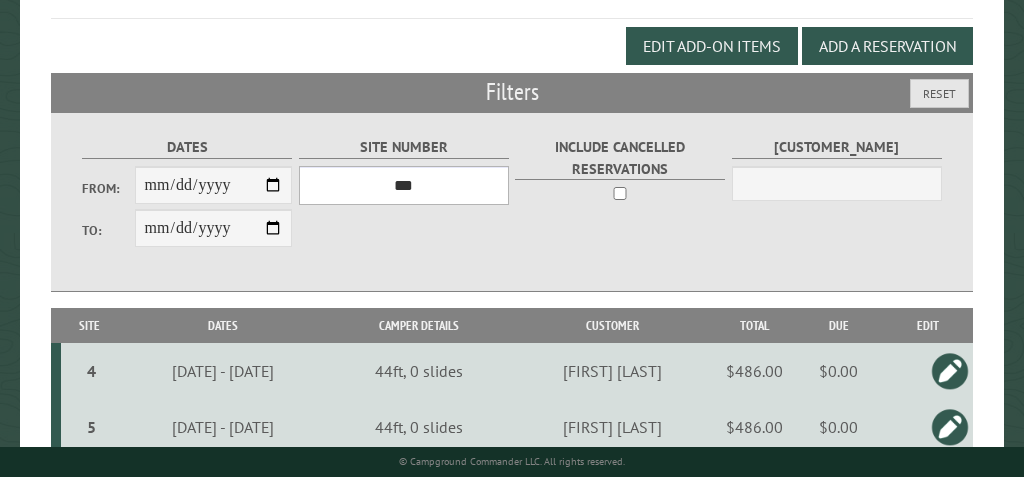 scroll, scrollTop: 263, scrollLeft: 0, axis: vertical 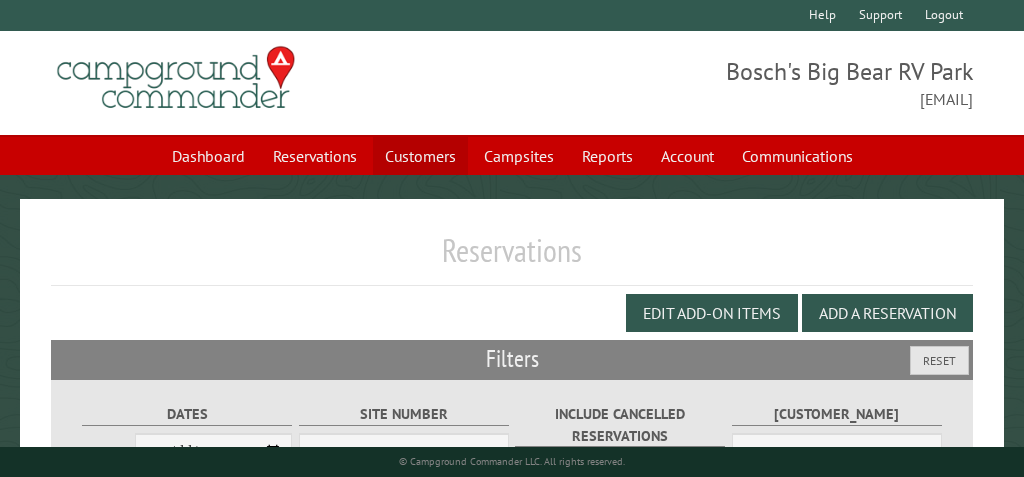 click on "Customers" at bounding box center (420, 156) 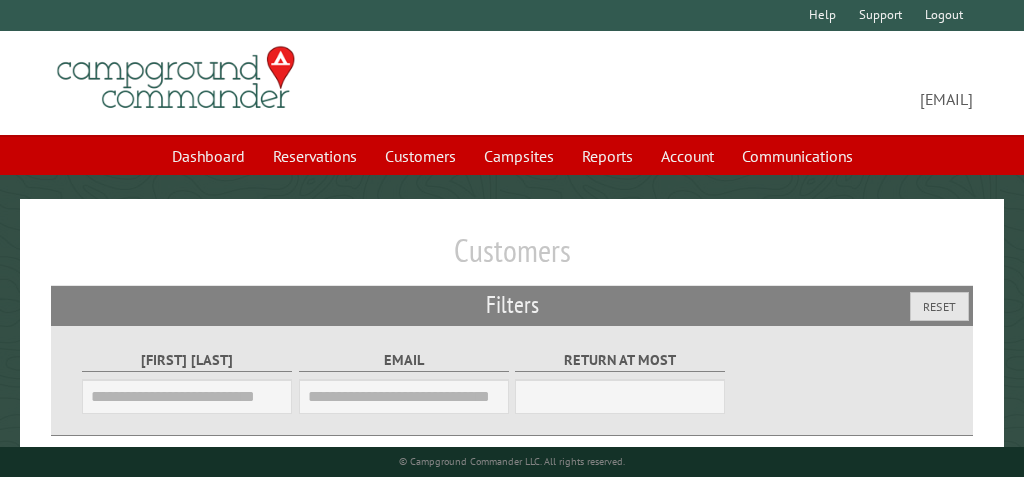 scroll, scrollTop: 0, scrollLeft: 0, axis: both 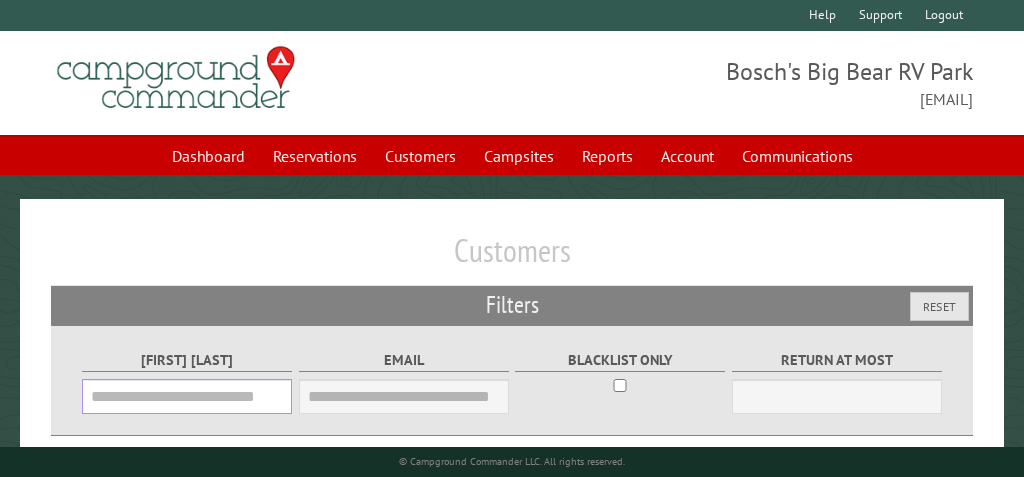 click on "[FIRST] [LAST]" at bounding box center [187, 396] 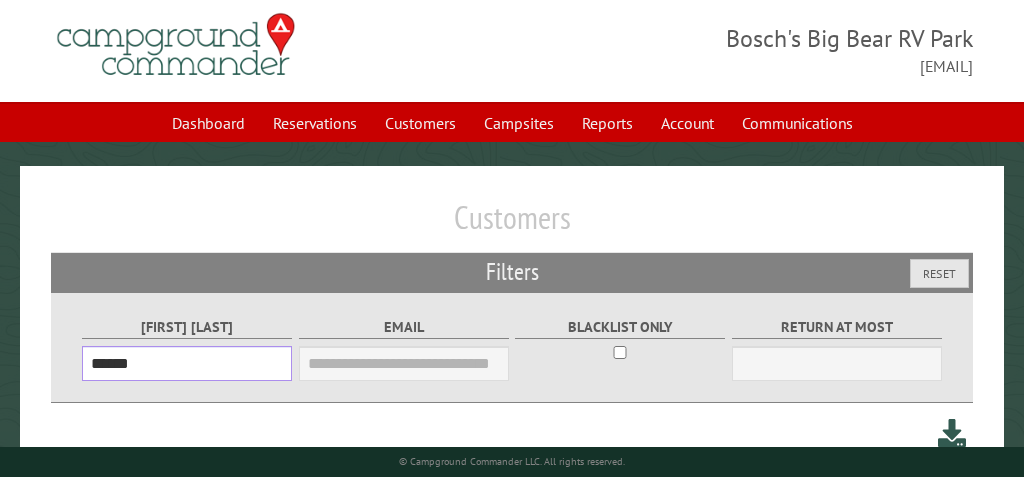 scroll, scrollTop: 0, scrollLeft: 0, axis: both 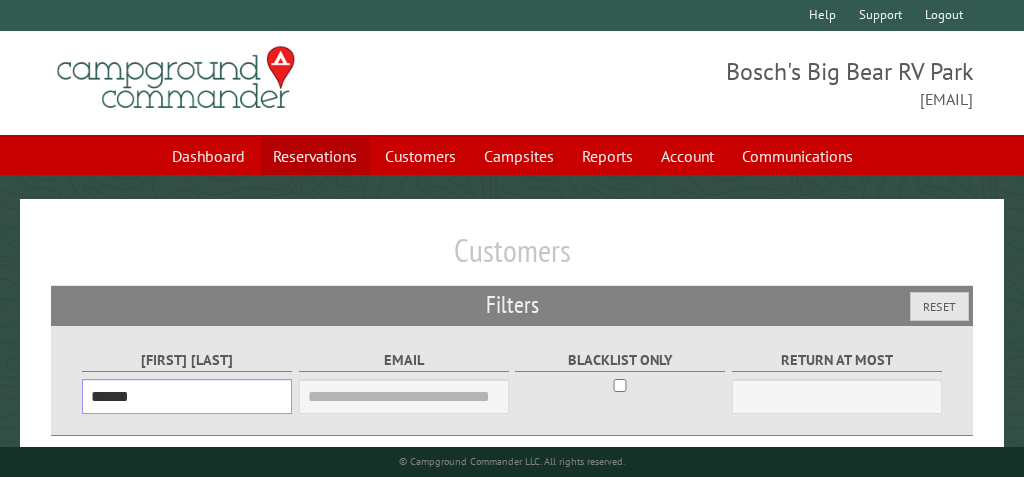 type on "******" 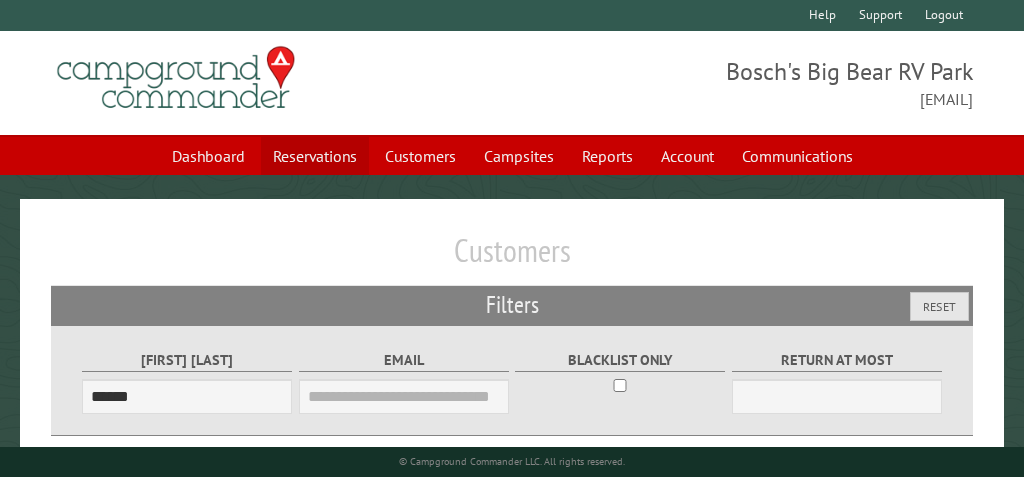 click on "Reservations" at bounding box center [315, 156] 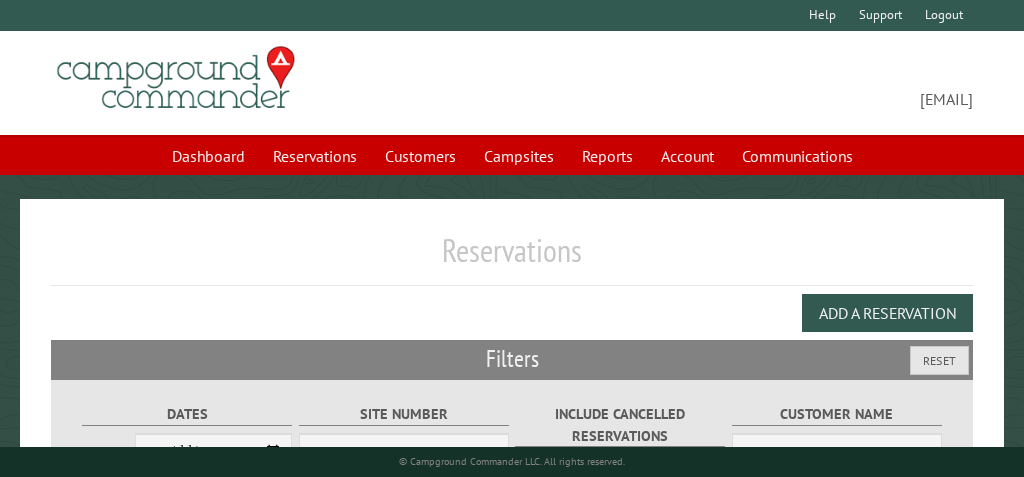 scroll, scrollTop: 0, scrollLeft: 0, axis: both 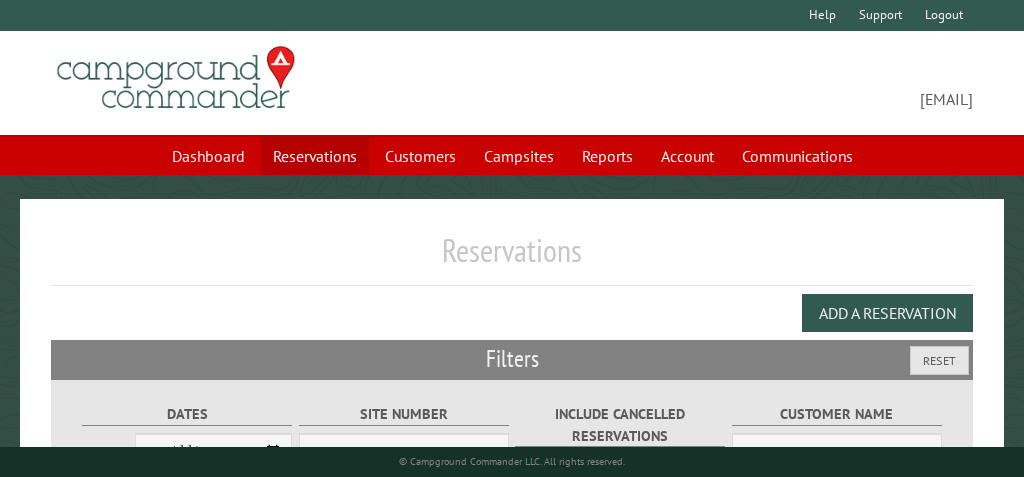 select on "***" 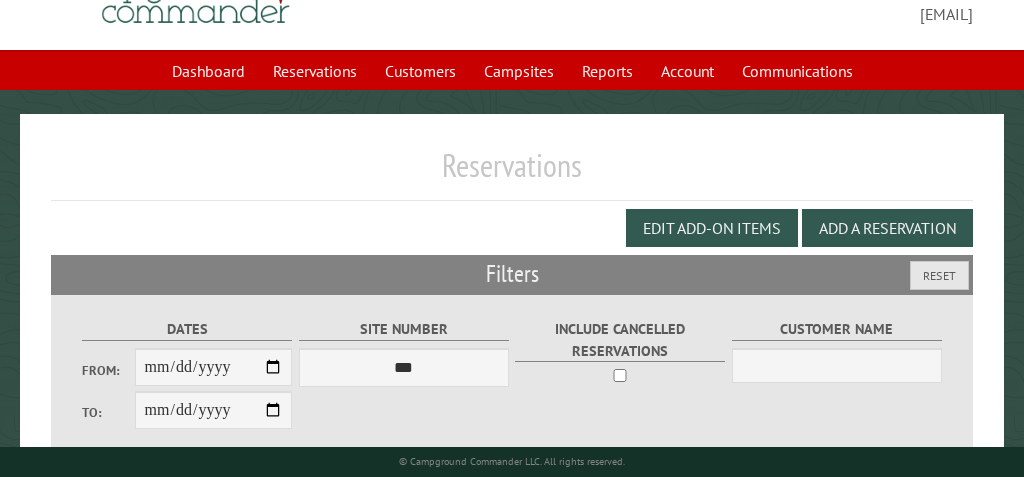 scroll, scrollTop: 97, scrollLeft: 0, axis: vertical 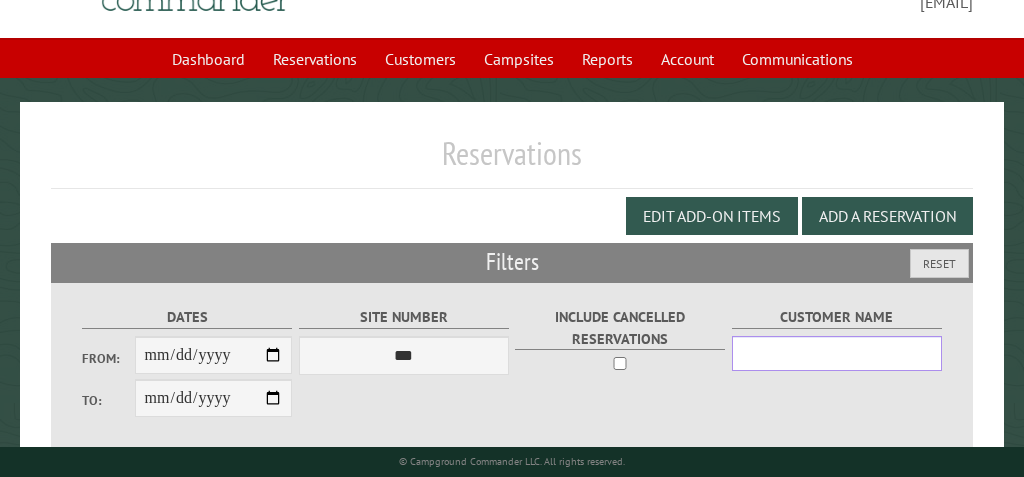 click on "Customer Name" at bounding box center (837, 353) 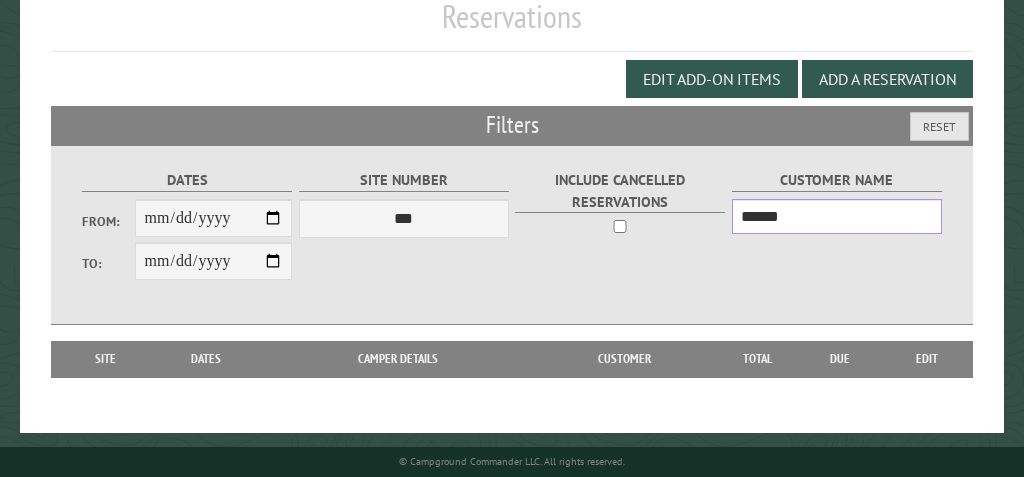 scroll, scrollTop: 244, scrollLeft: 0, axis: vertical 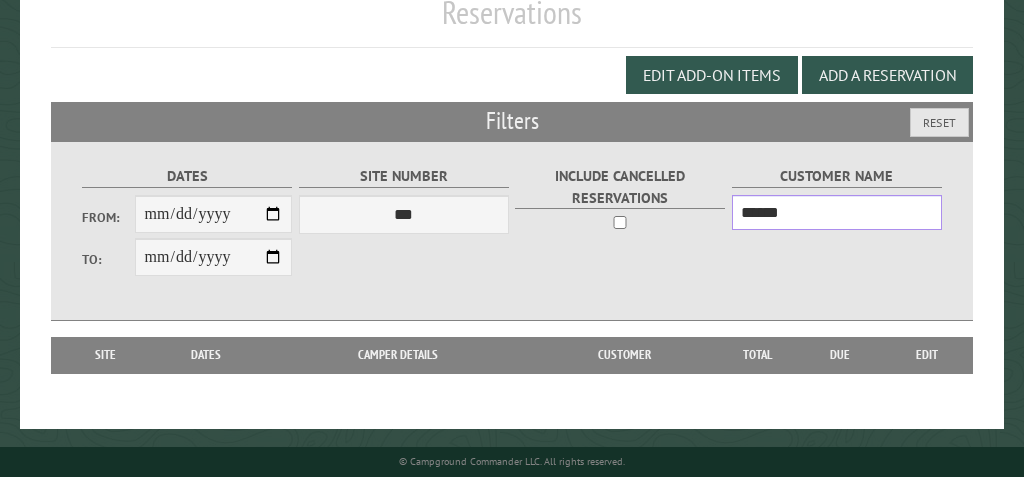 click on "******" at bounding box center (837, 212) 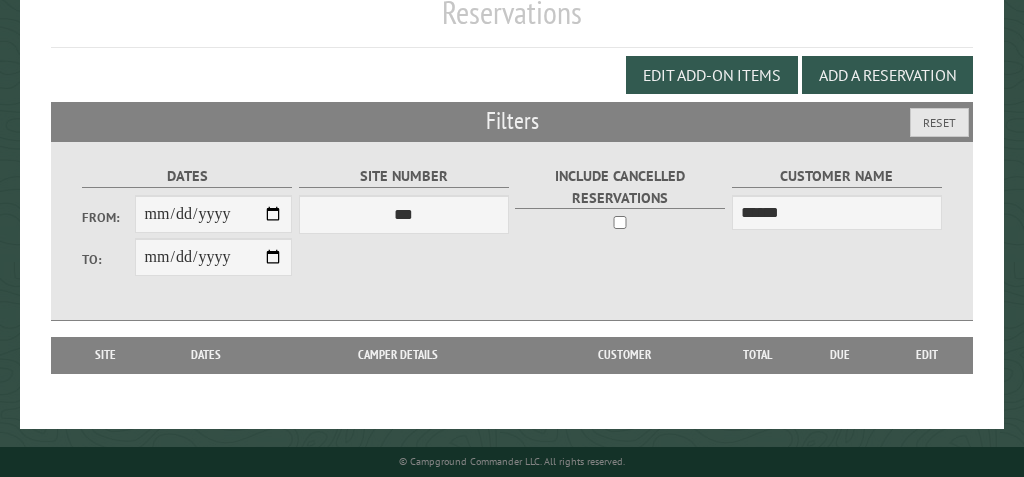 click on "Dates
From:
To:
Site Number
*** * * * * * * * * * ** ** ** ** ** ** ** ** ** ** ** ** ** ** ** ***
Include Cancelled Reservations
Customer Name
******" at bounding box center (512, 231) 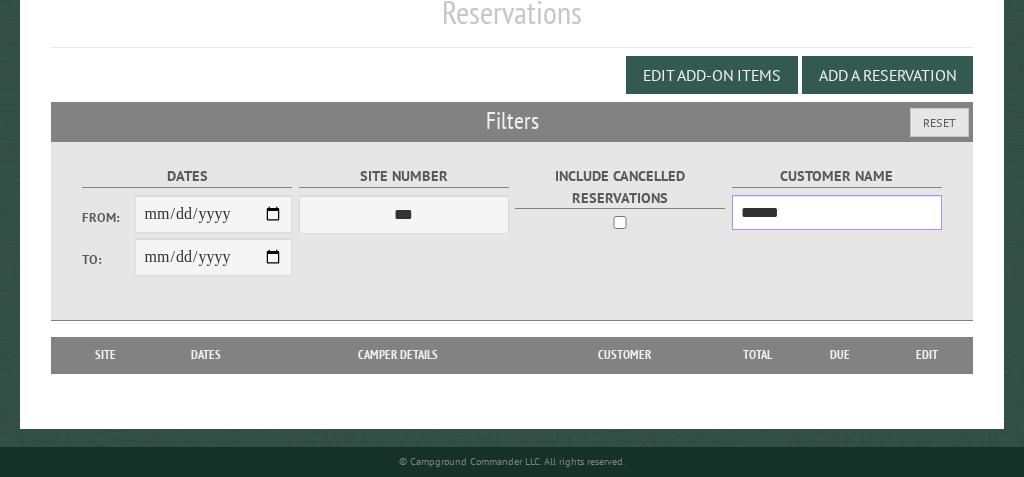 click on "******" at bounding box center (837, 212) 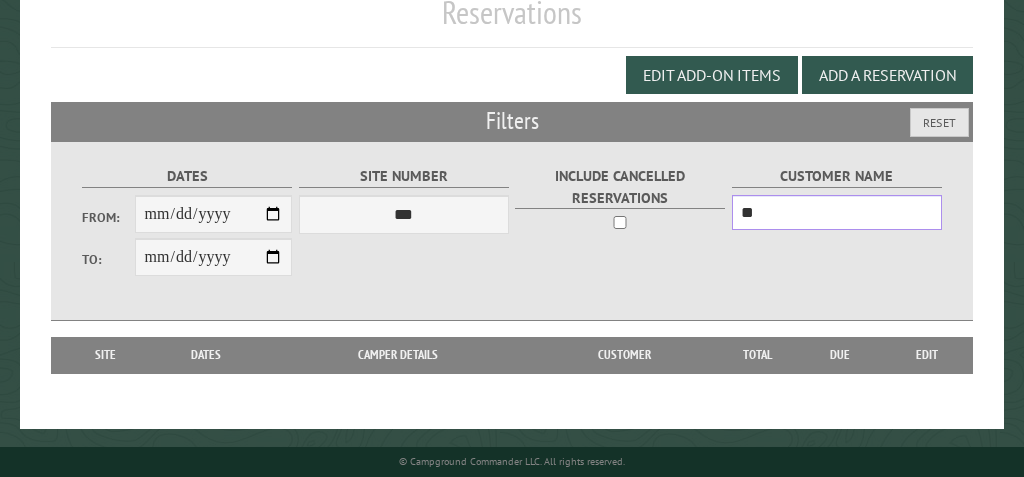 type on "*" 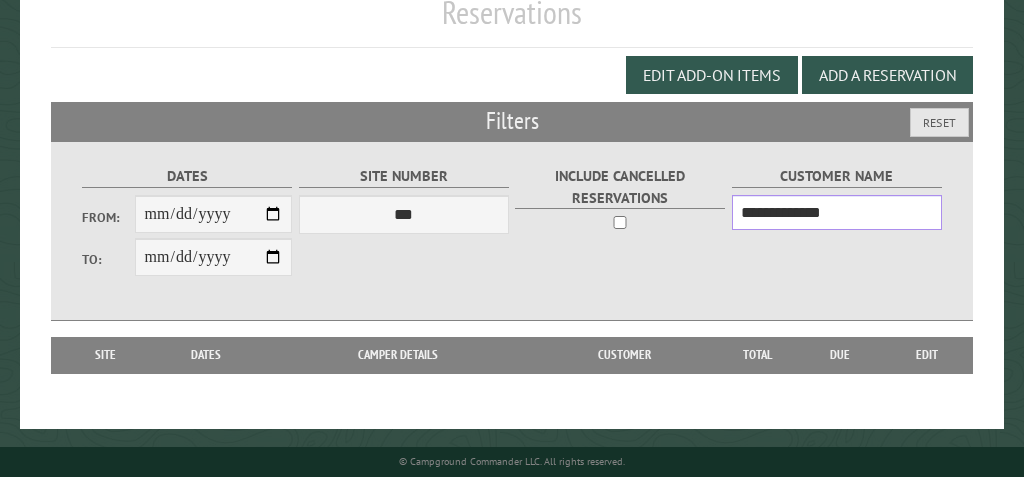 type on "**********" 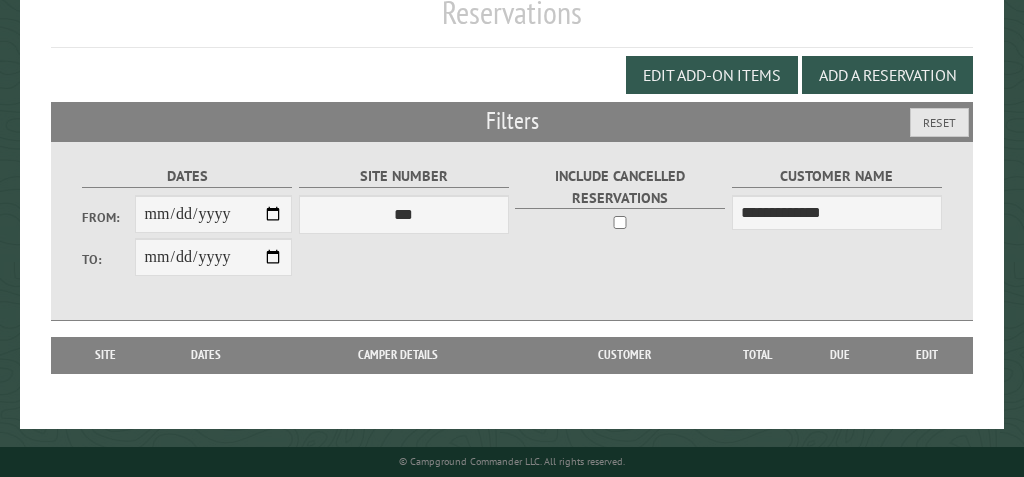 click on "**********" at bounding box center [512, 231] 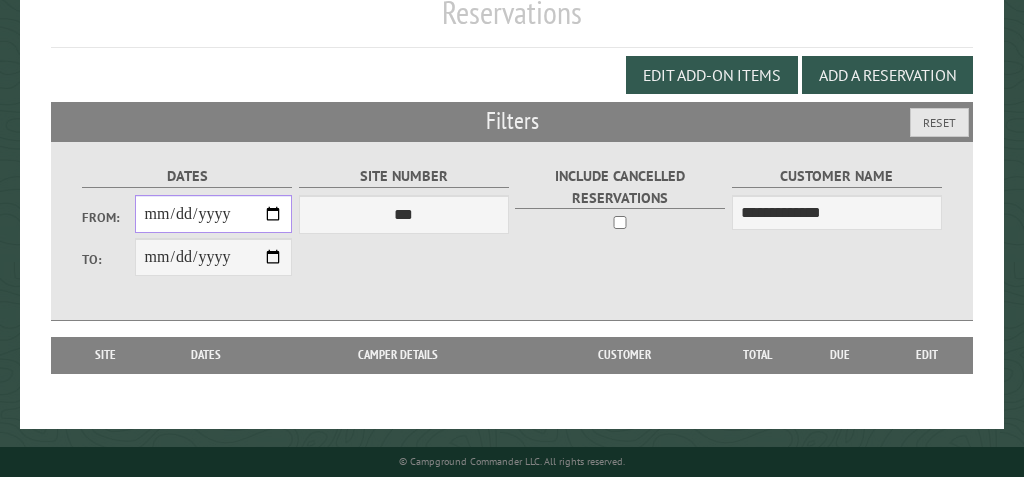 click on "From:" at bounding box center [214, 214] 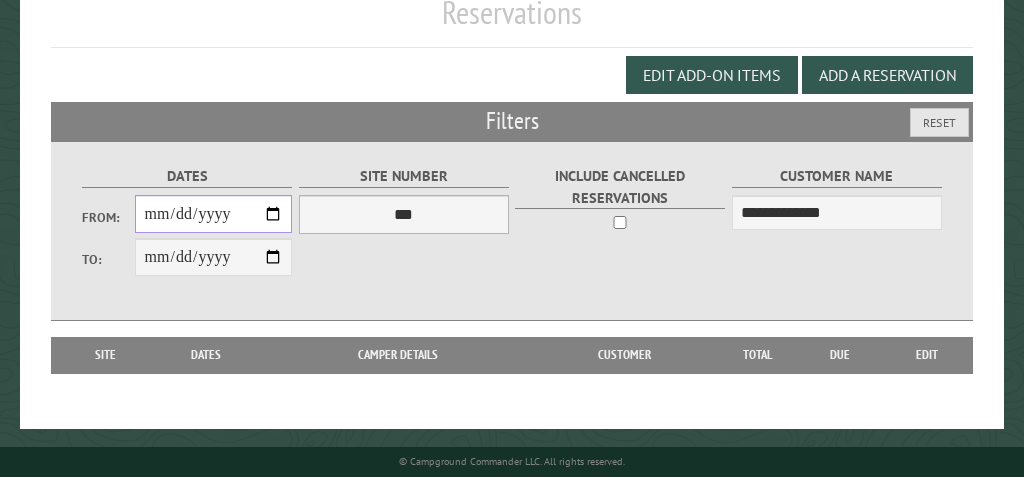 type on "**********" 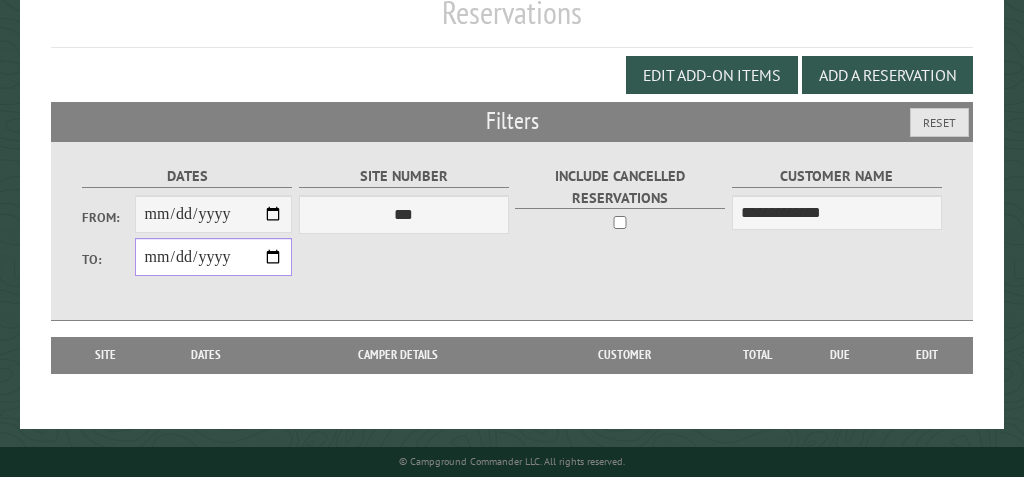 click on "**********" at bounding box center [214, 257] 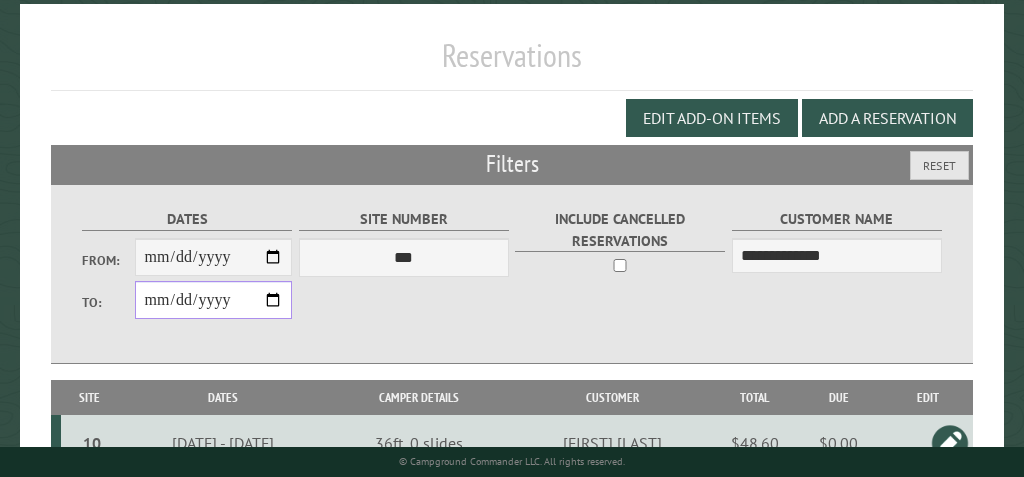 scroll, scrollTop: 207, scrollLeft: 0, axis: vertical 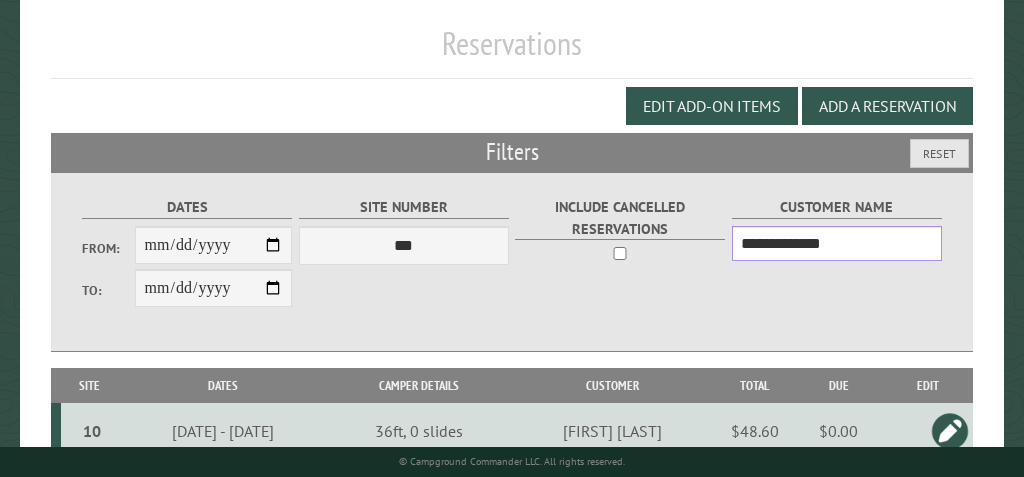 click on "**********" at bounding box center (837, 243) 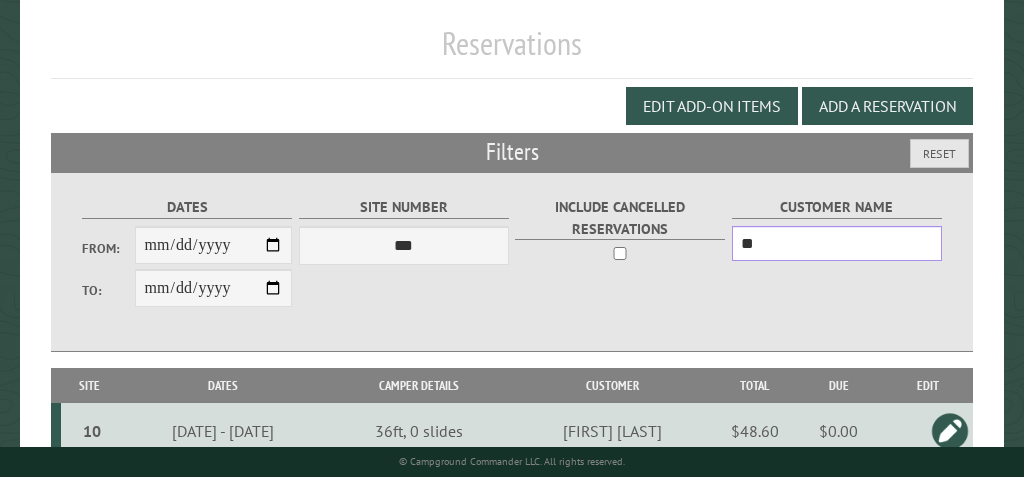 type on "*" 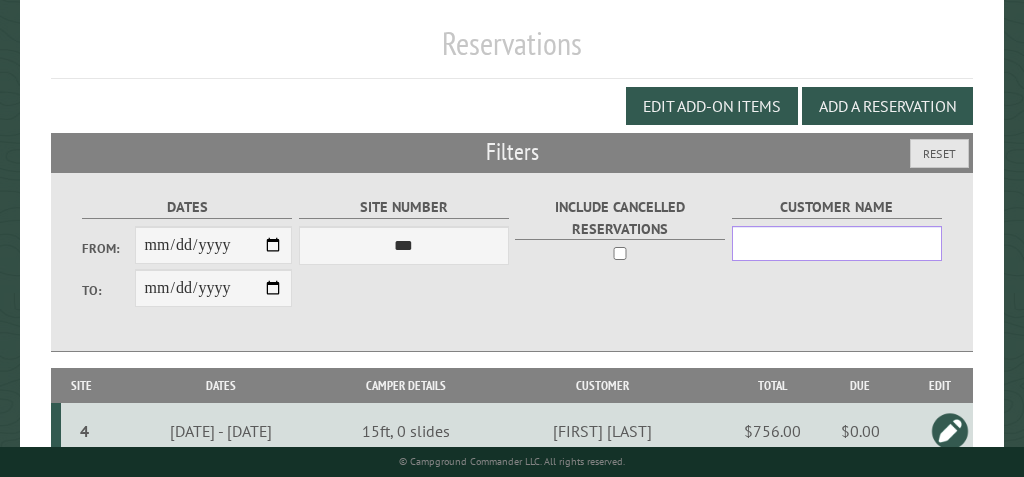 type 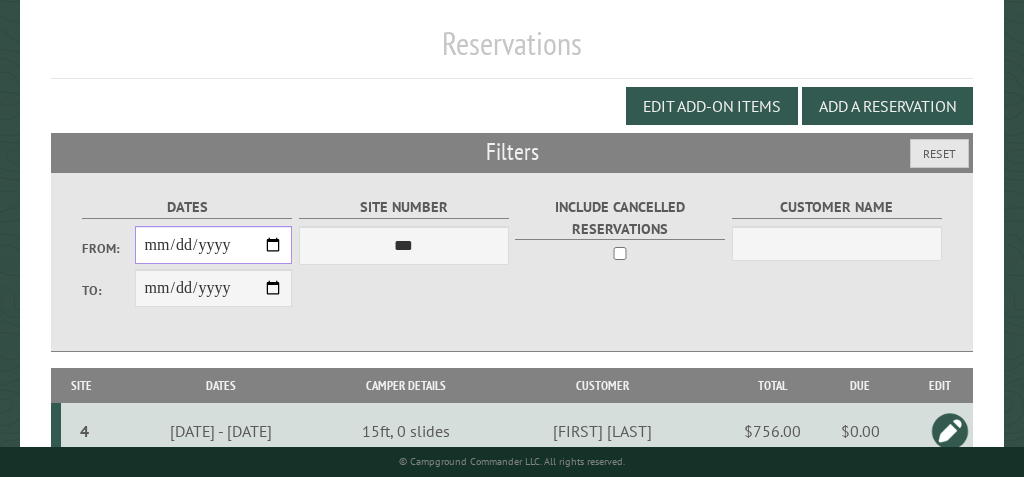 click on "**********" at bounding box center (214, 245) 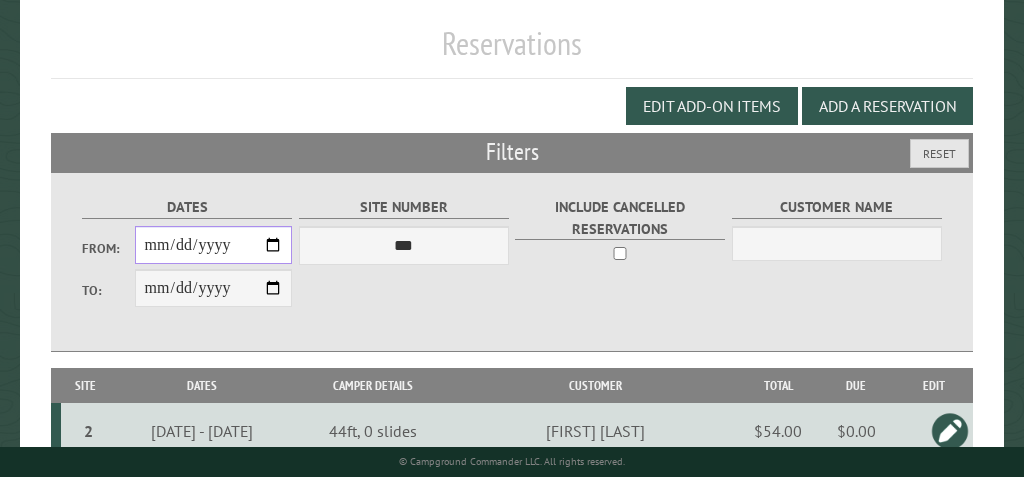 type on "**********" 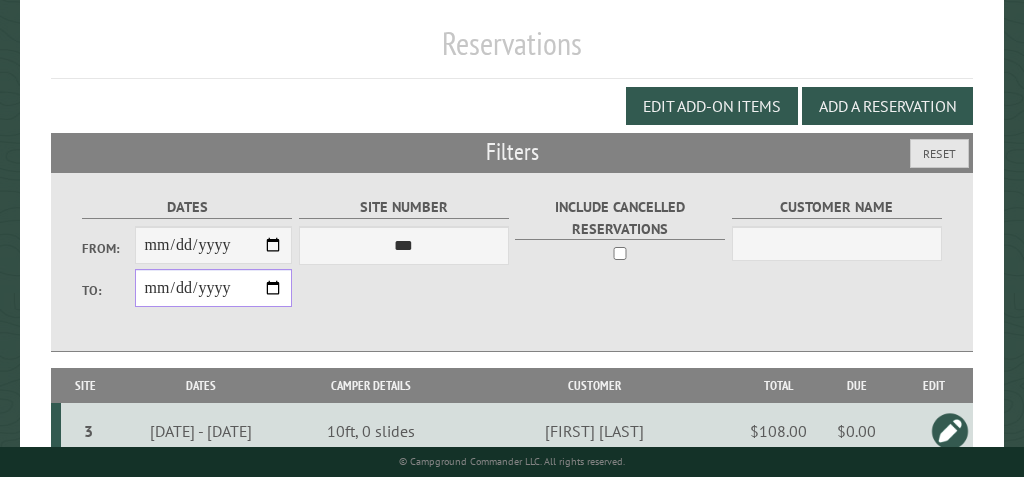 click on "**********" at bounding box center (214, 288) 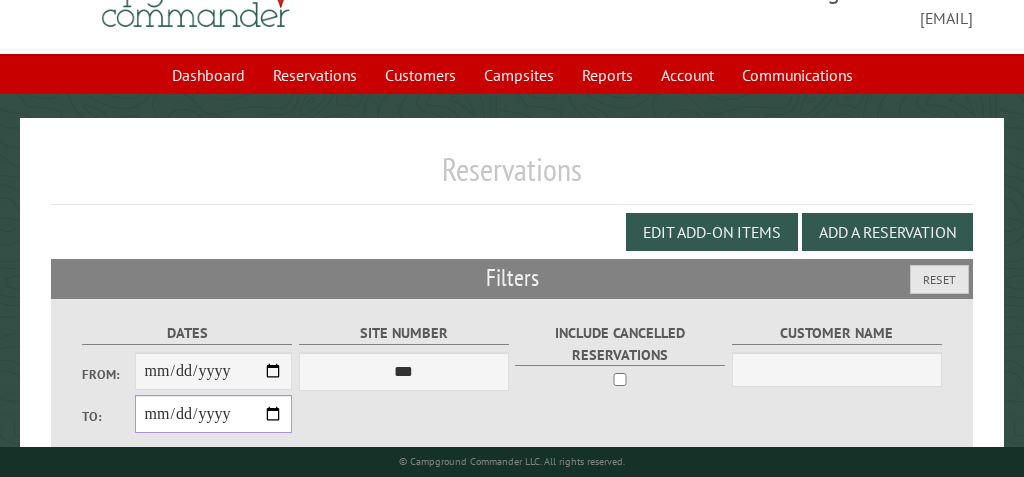 scroll, scrollTop: 0, scrollLeft: 0, axis: both 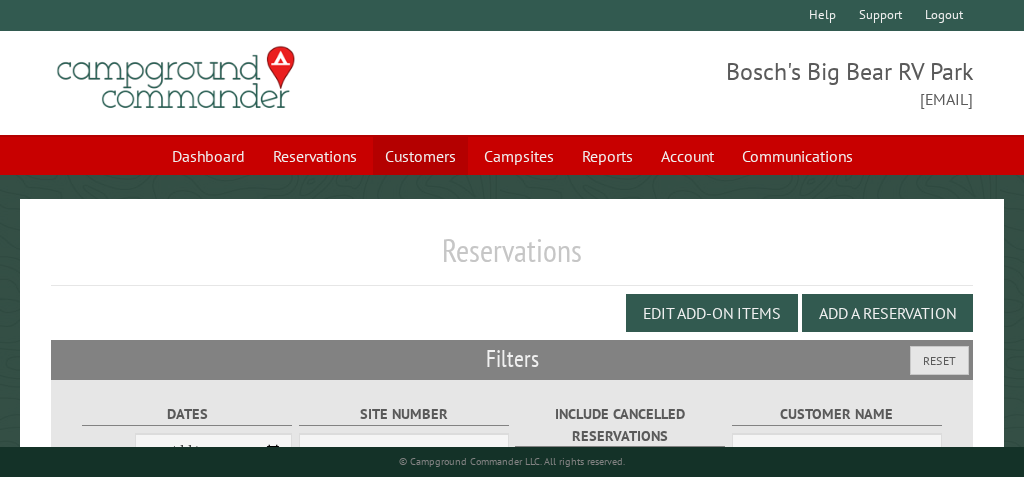 click on "Customers" at bounding box center [420, 156] 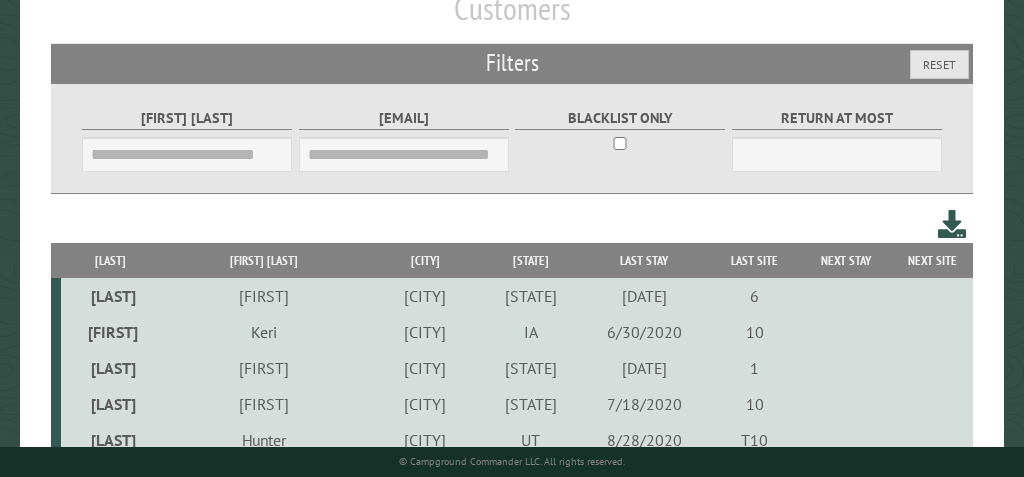 scroll, scrollTop: 238, scrollLeft: 0, axis: vertical 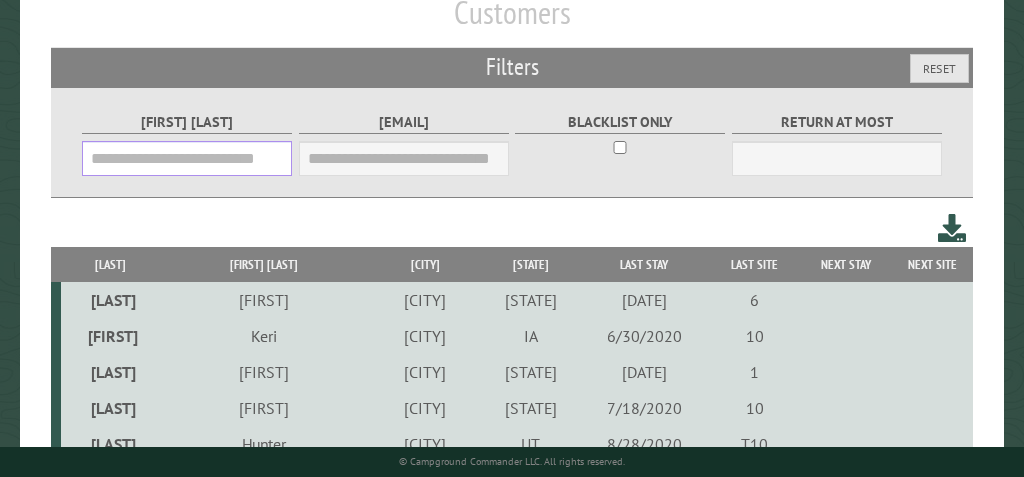 click on "[FIRST] [LAST]" at bounding box center [187, 158] 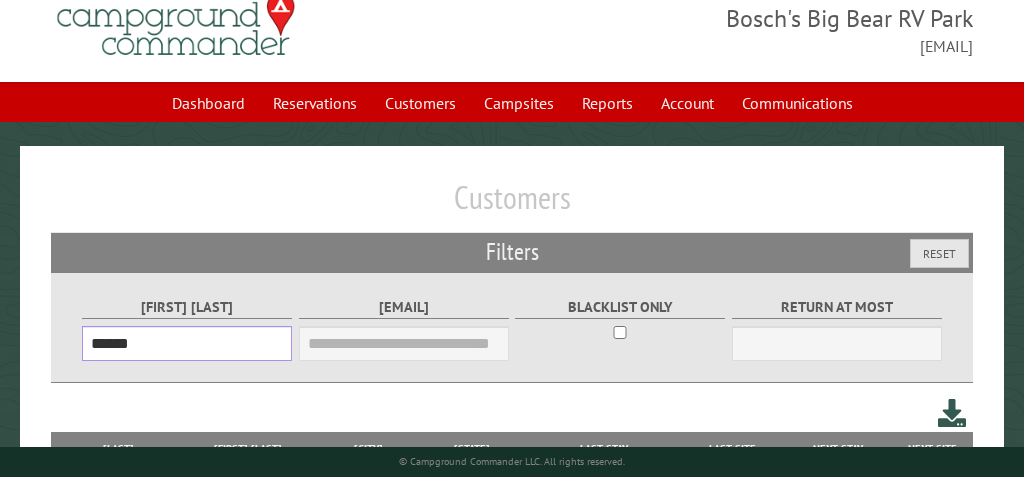 scroll, scrollTop: 0, scrollLeft: 0, axis: both 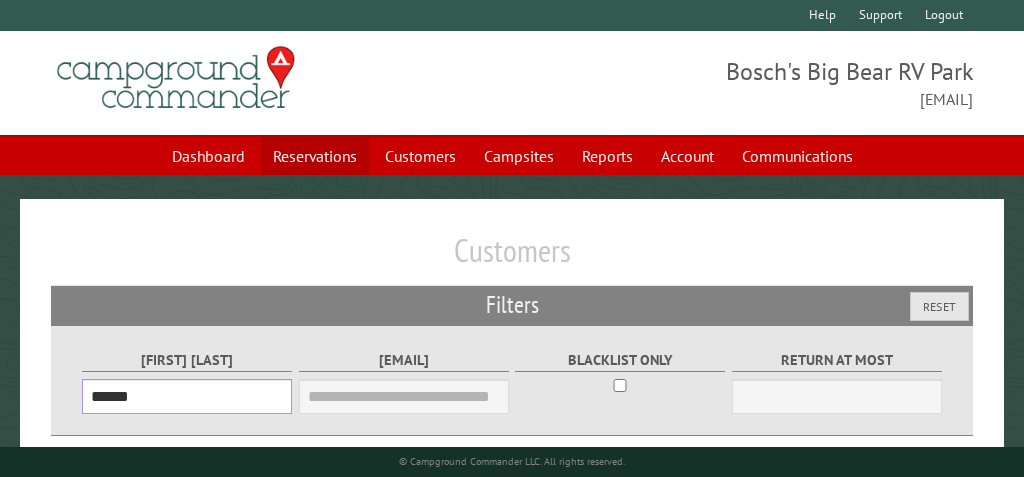 type on "******" 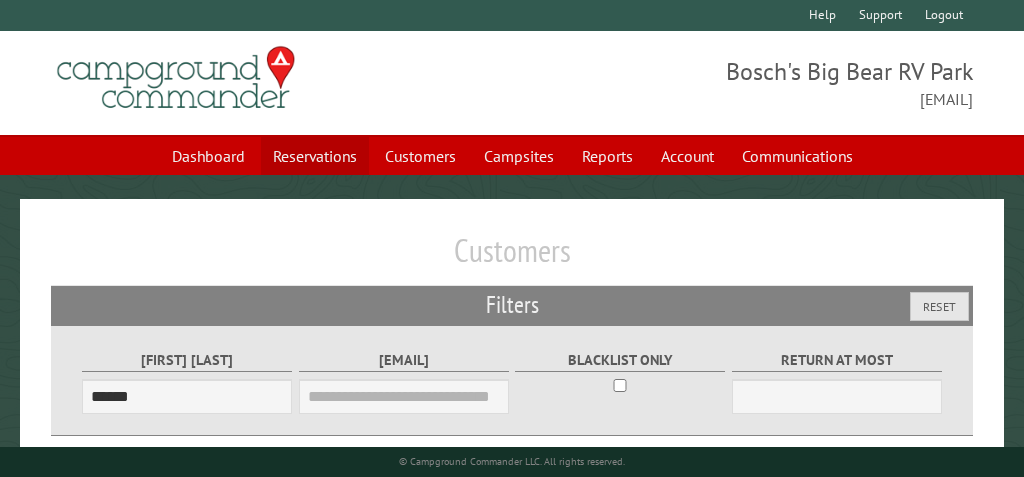 click on "Reservations" at bounding box center [315, 156] 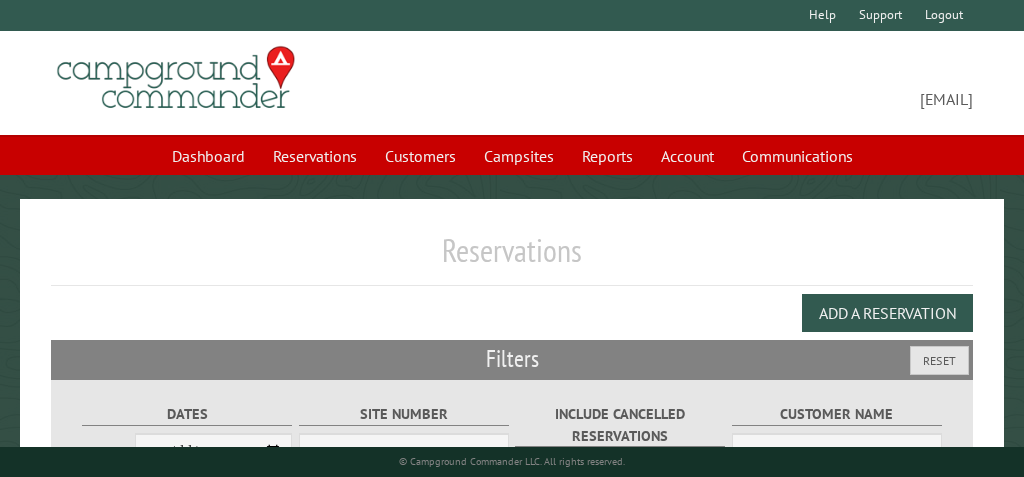 scroll, scrollTop: 0, scrollLeft: 0, axis: both 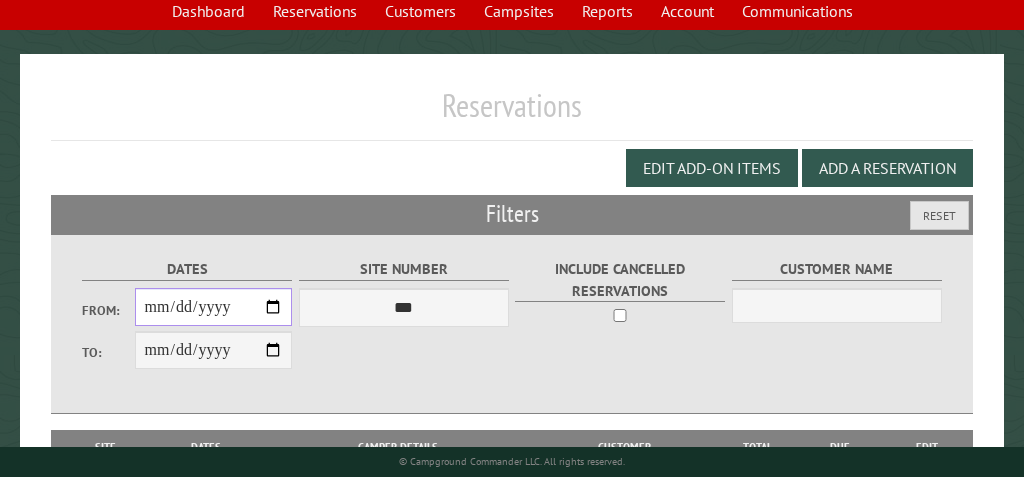 click on "From:" at bounding box center (214, 307) 